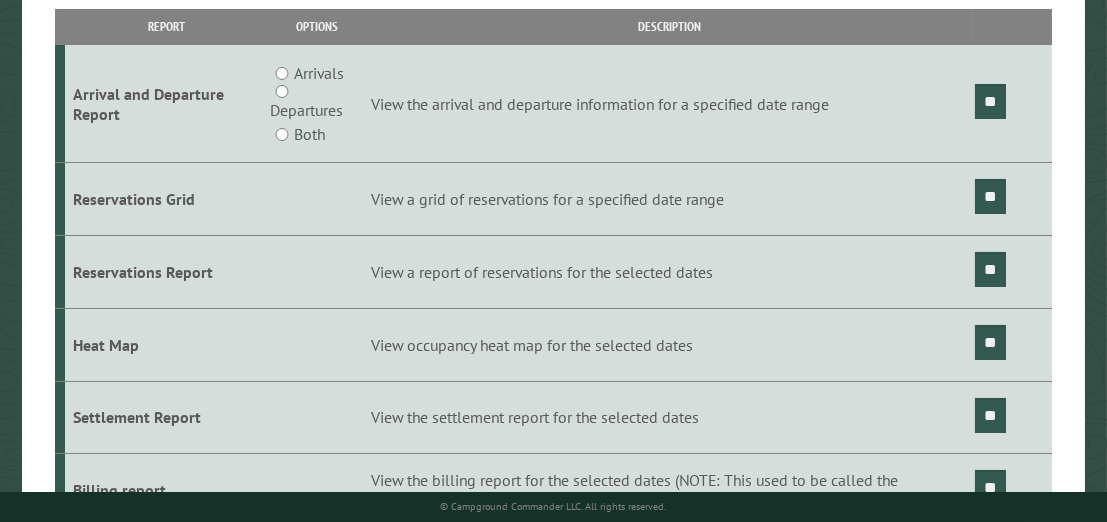 scroll, scrollTop: 0, scrollLeft: 0, axis: both 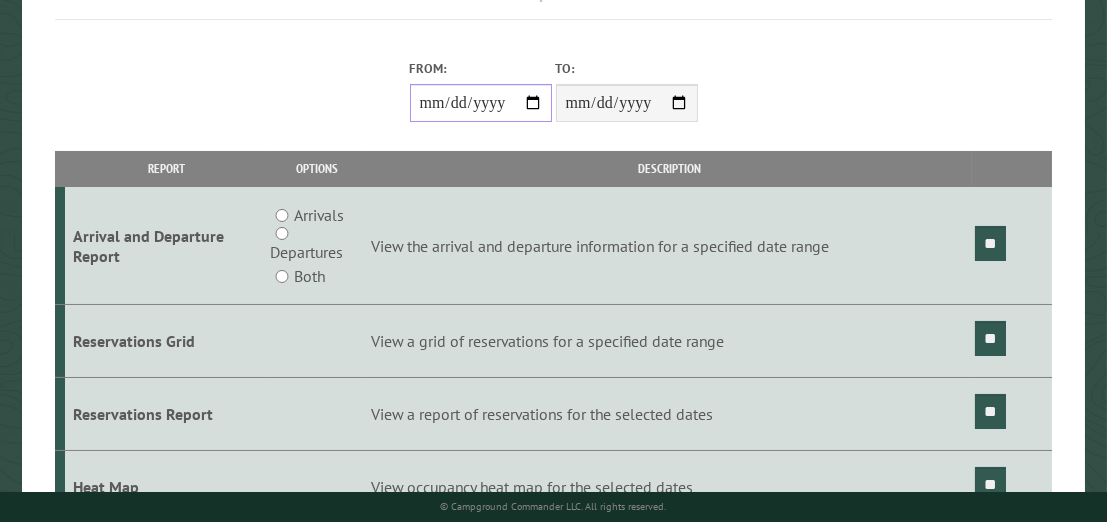 click on "From:" at bounding box center [481, 103] 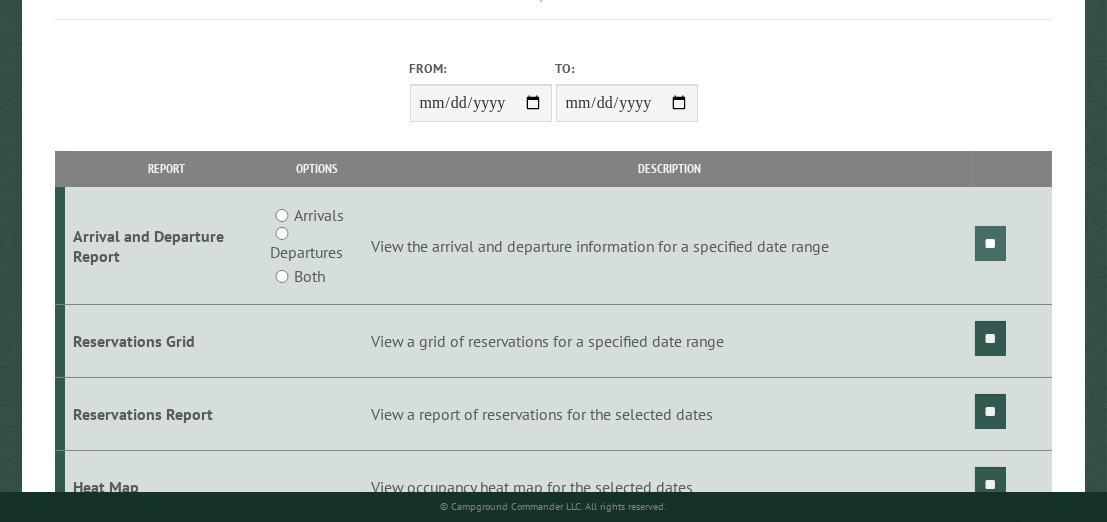 click on "**" at bounding box center (990, 243) 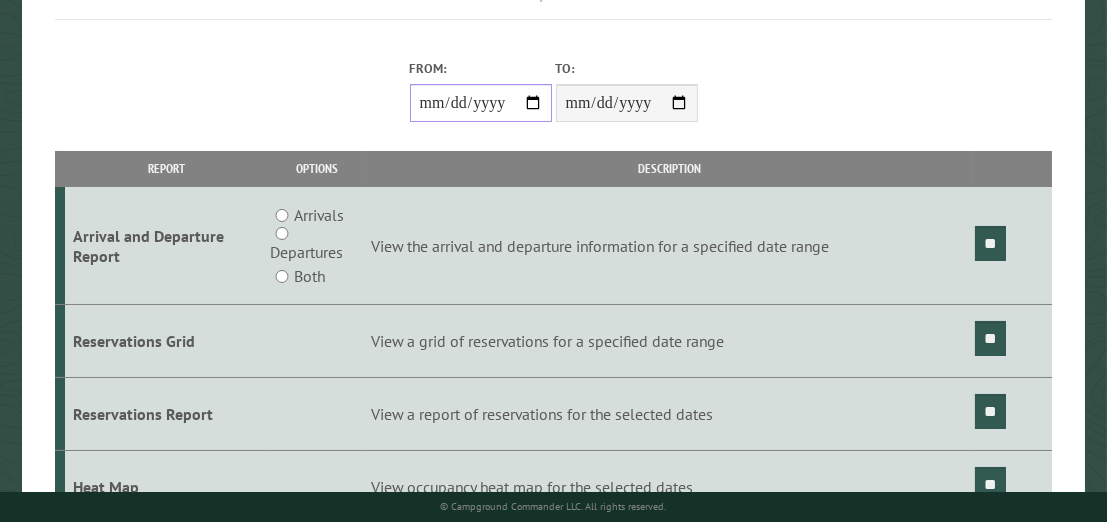 click on "**********" at bounding box center (481, 103) 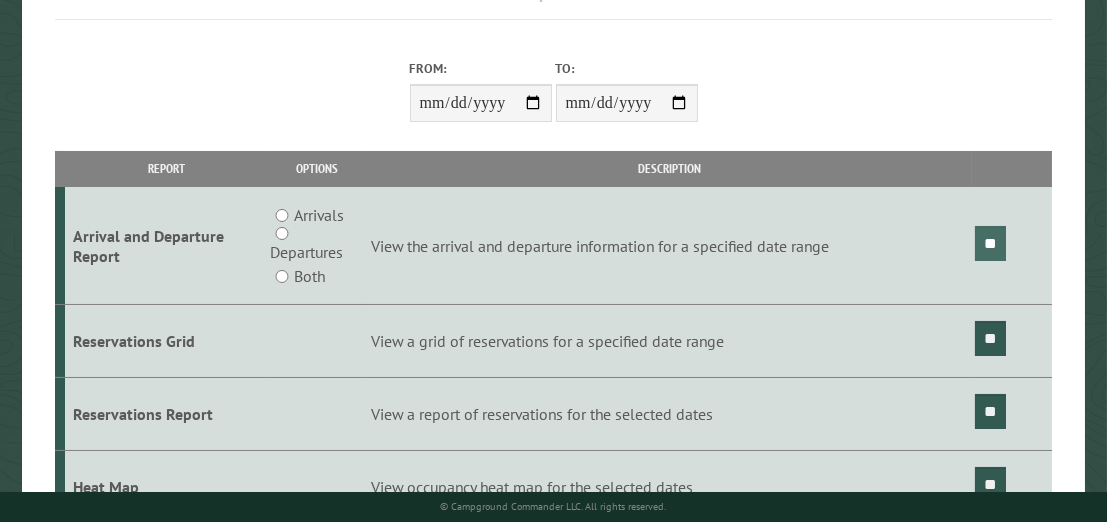 click on "**" at bounding box center (990, 243) 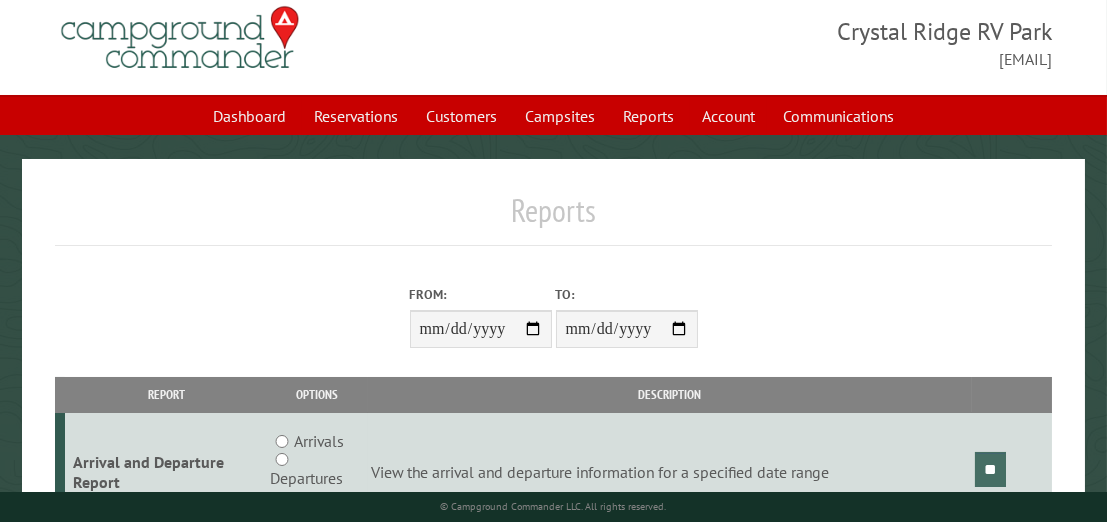 scroll, scrollTop: 0, scrollLeft: 0, axis: both 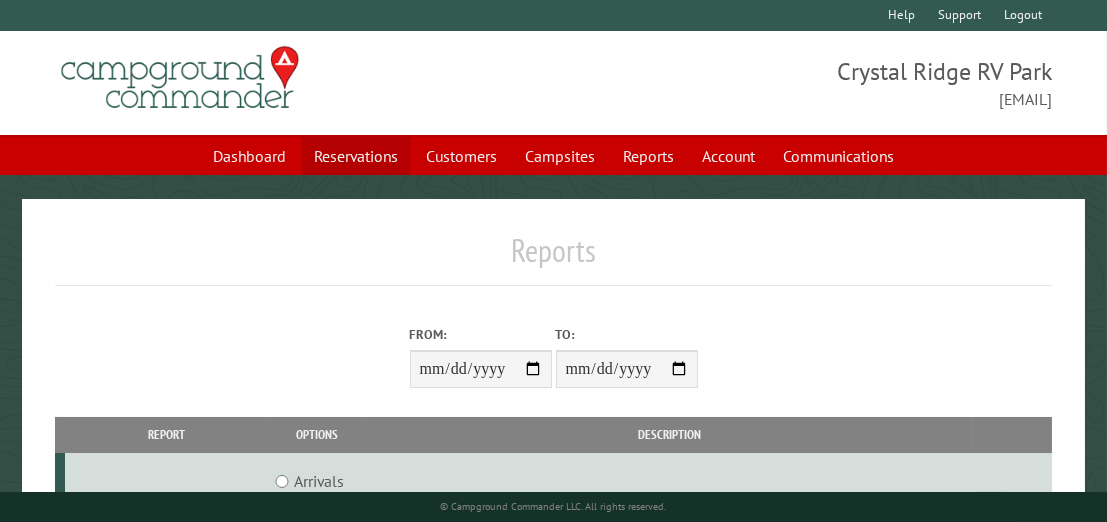 click on "Reservations" at bounding box center (356, 156) 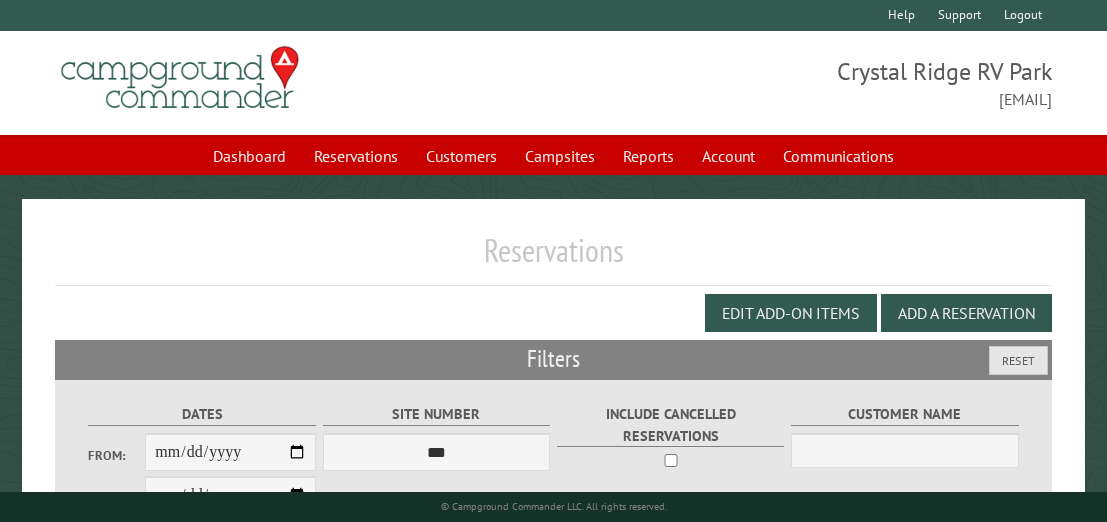 scroll, scrollTop: 0, scrollLeft: 0, axis: both 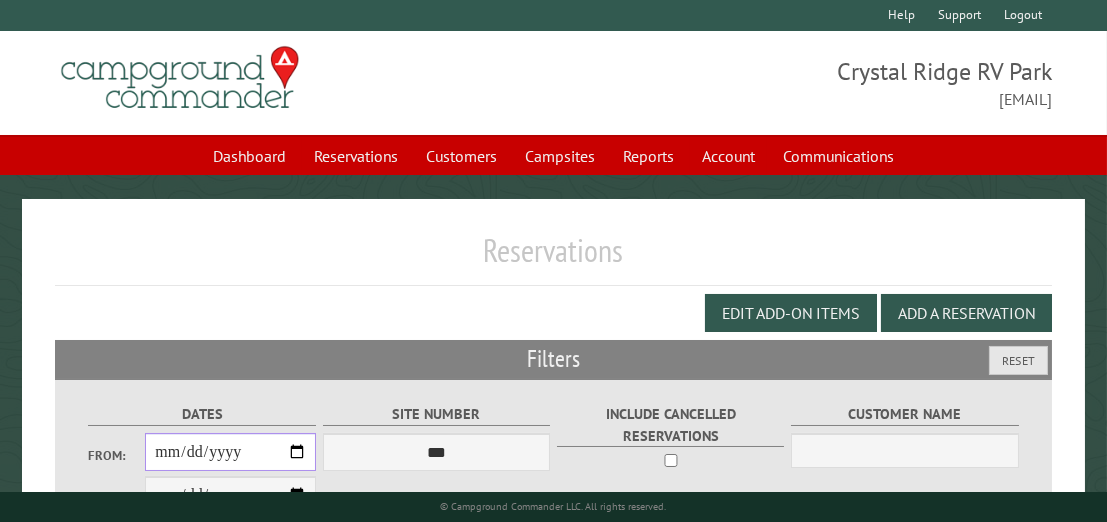 click on "From:" at bounding box center (230, 452) 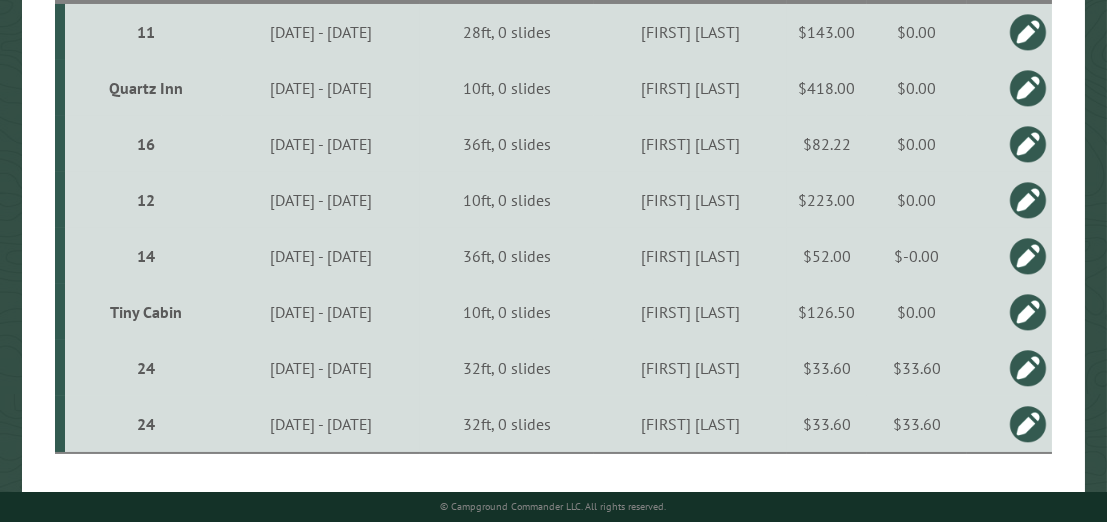 scroll, scrollTop: 642, scrollLeft: 0, axis: vertical 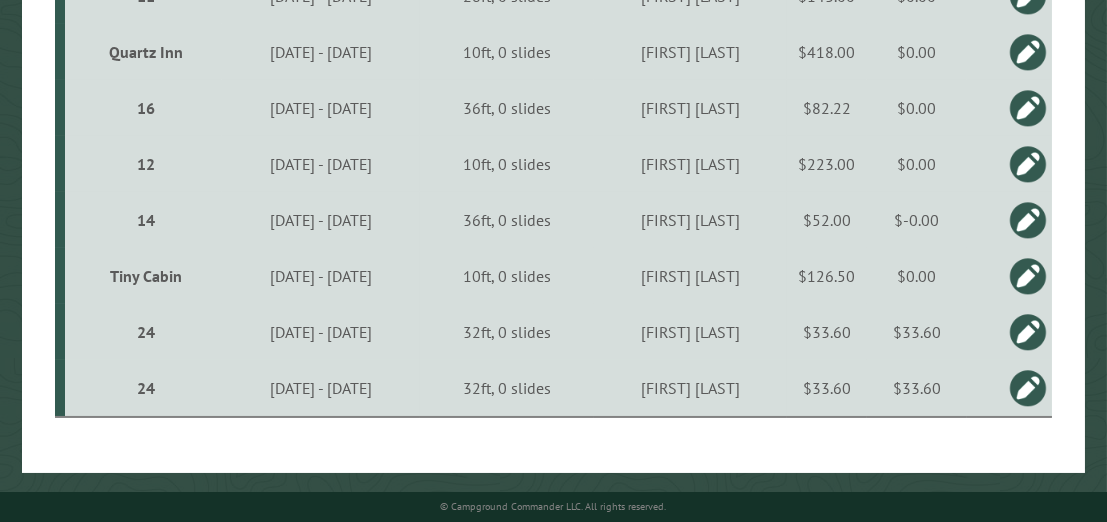 click at bounding box center (1028, 332) 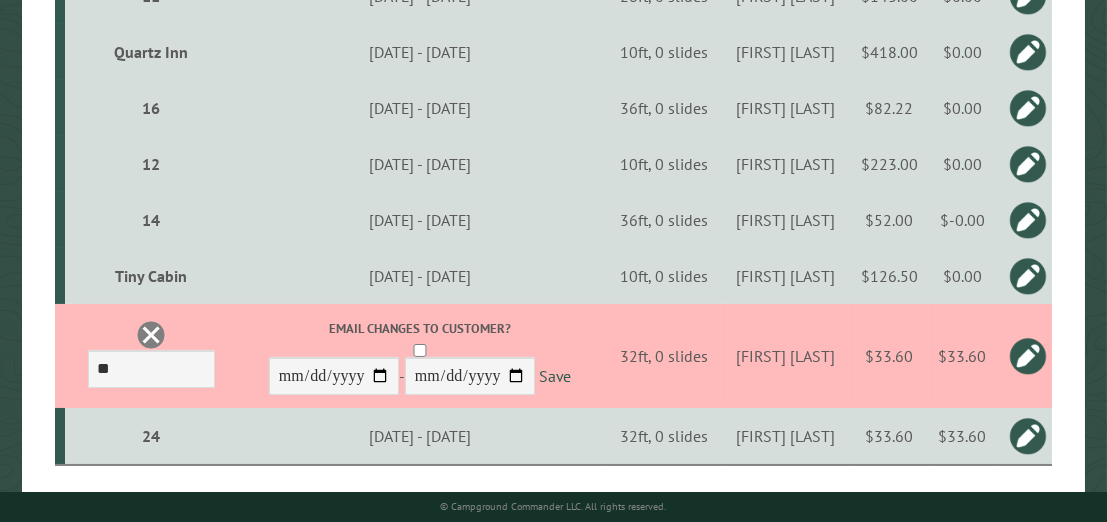 click on "$33.60" at bounding box center [889, 356] 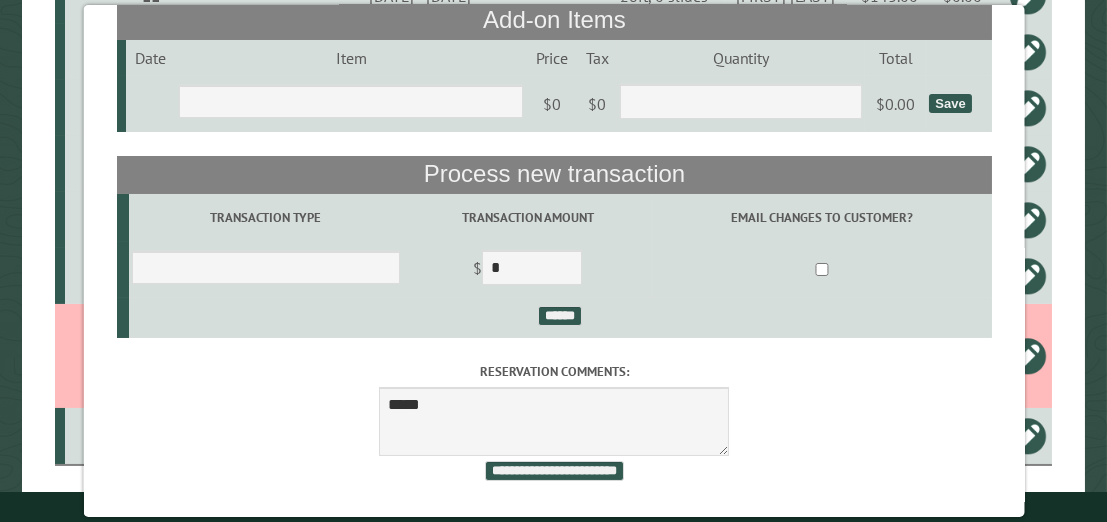scroll, scrollTop: 275, scrollLeft: 0, axis: vertical 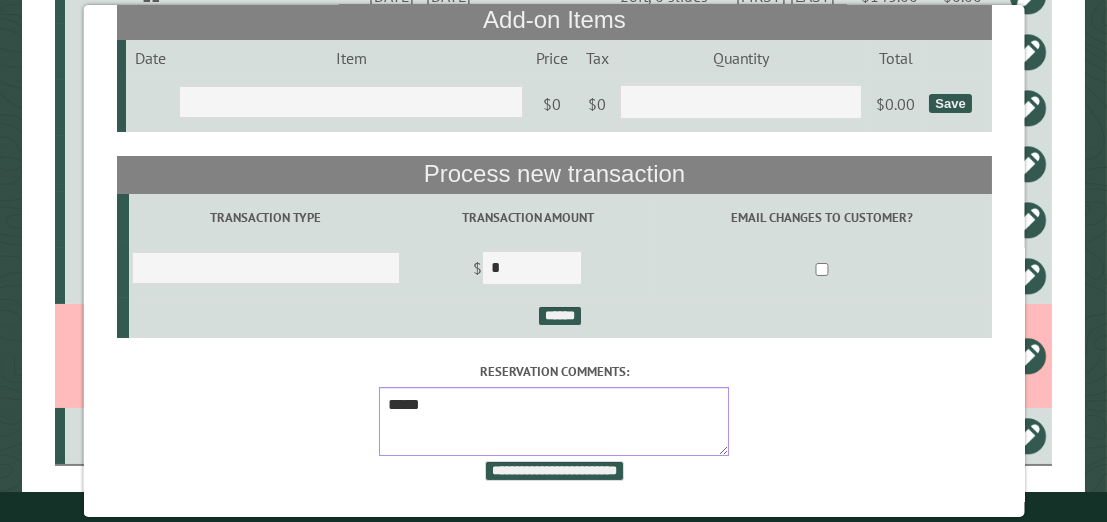 drag, startPoint x: 421, startPoint y: 414, endPoint x: 353, endPoint y: 407, distance: 68.359344 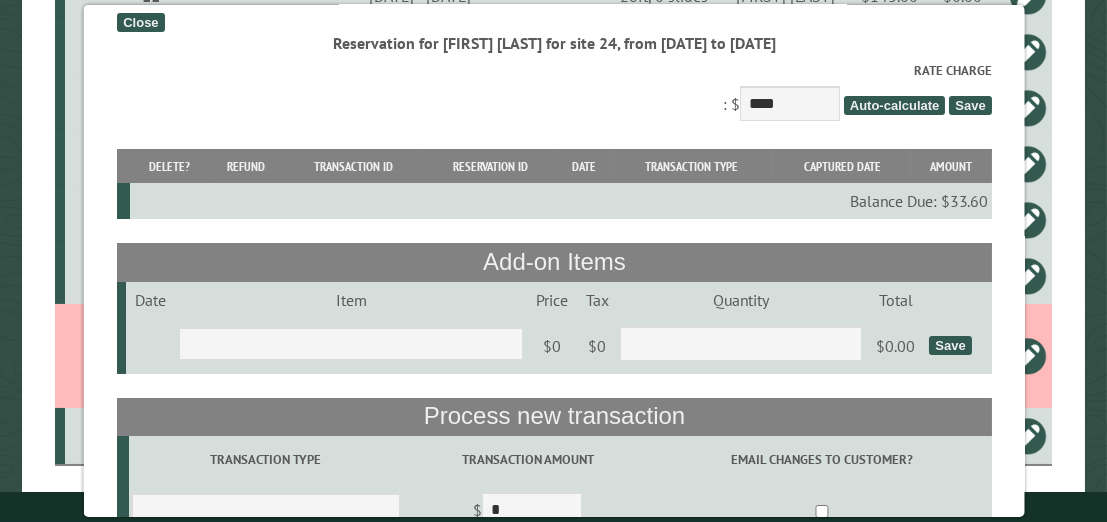 scroll, scrollTop: 0, scrollLeft: 0, axis: both 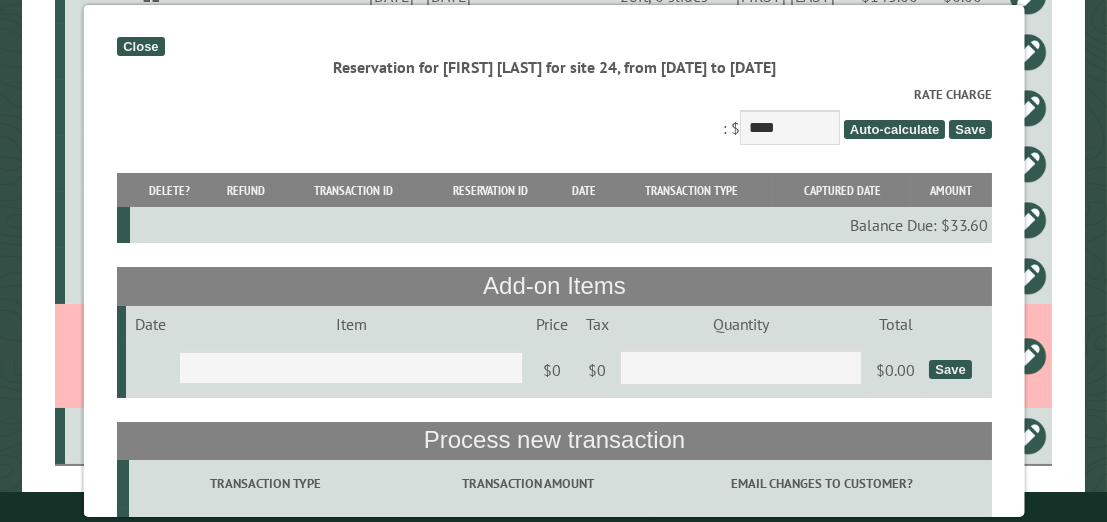 type 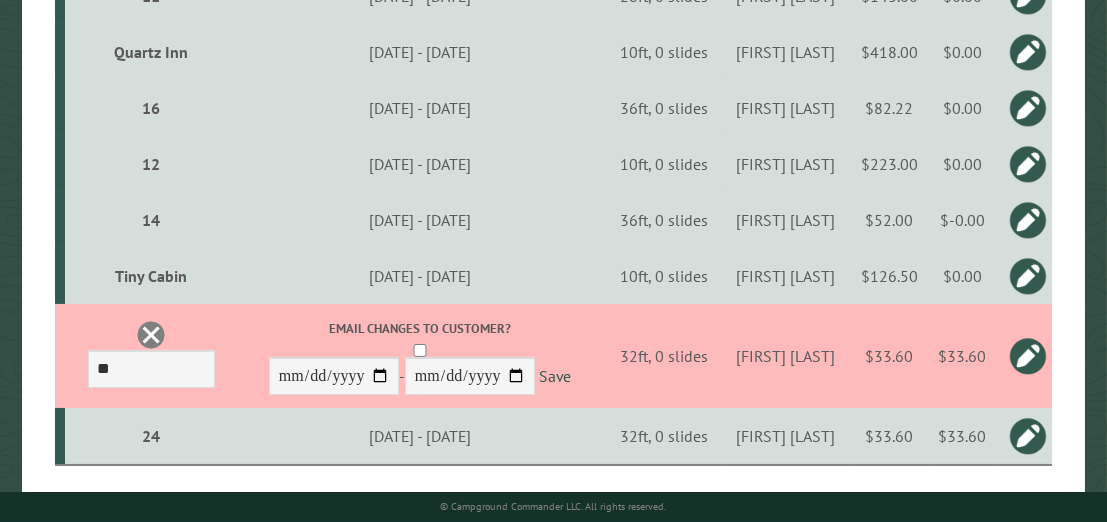 scroll, scrollTop: 692, scrollLeft: 0, axis: vertical 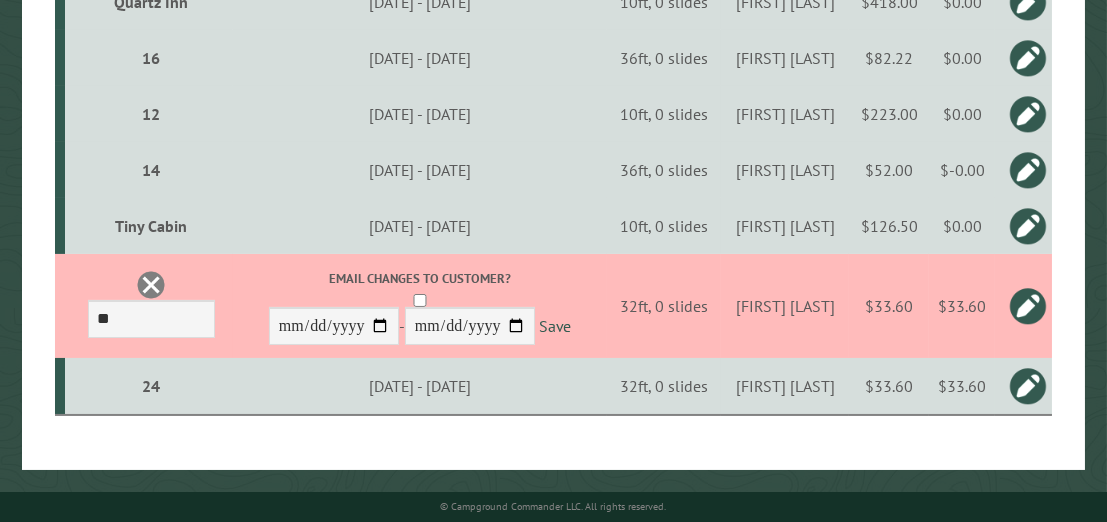 click at bounding box center (1028, 306) 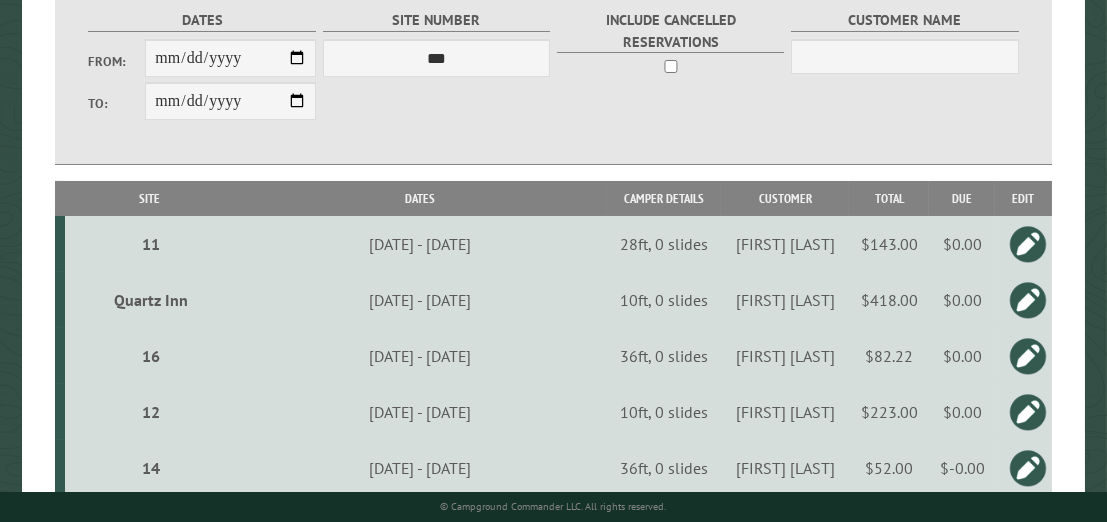 scroll, scrollTop: 106, scrollLeft: 0, axis: vertical 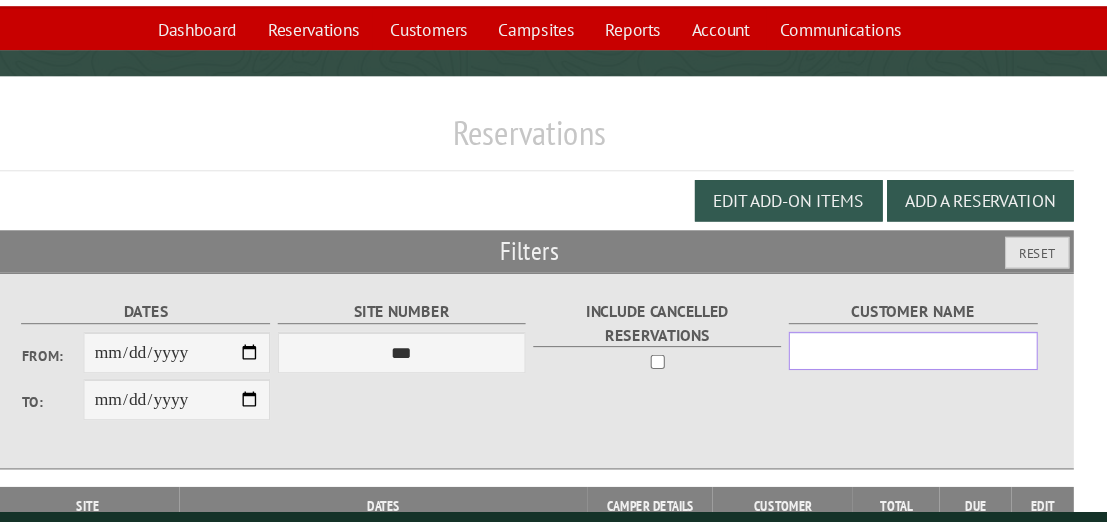click on "Customer Name" at bounding box center (905, 344) 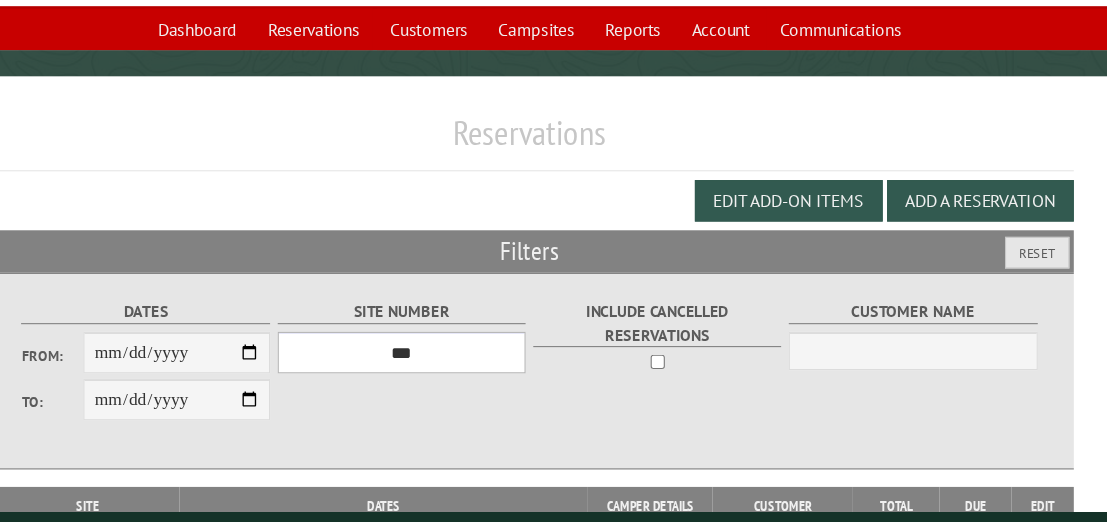 click on "**********" at bounding box center [437, 346] 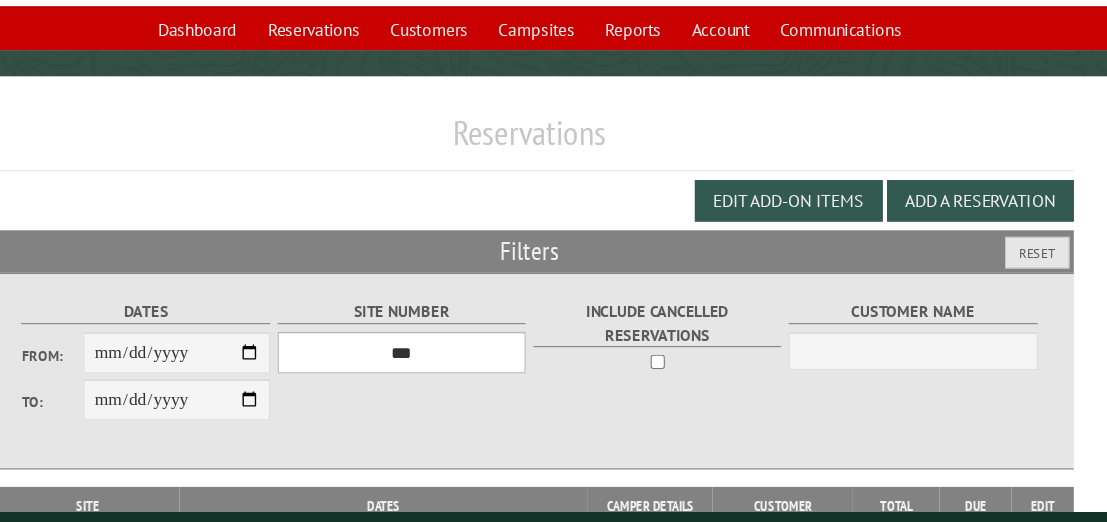select on "*" 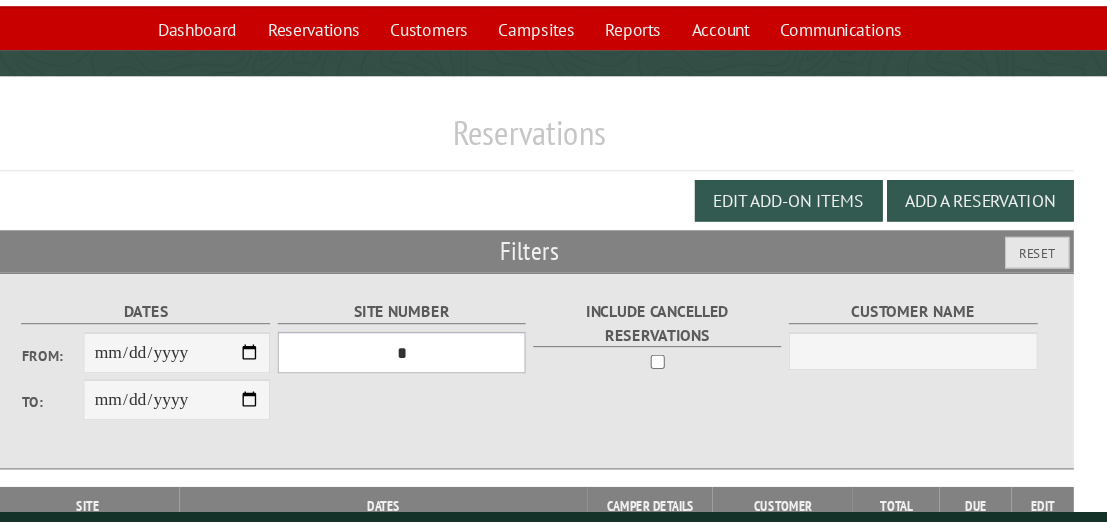 click on "**********" at bounding box center (437, 346) 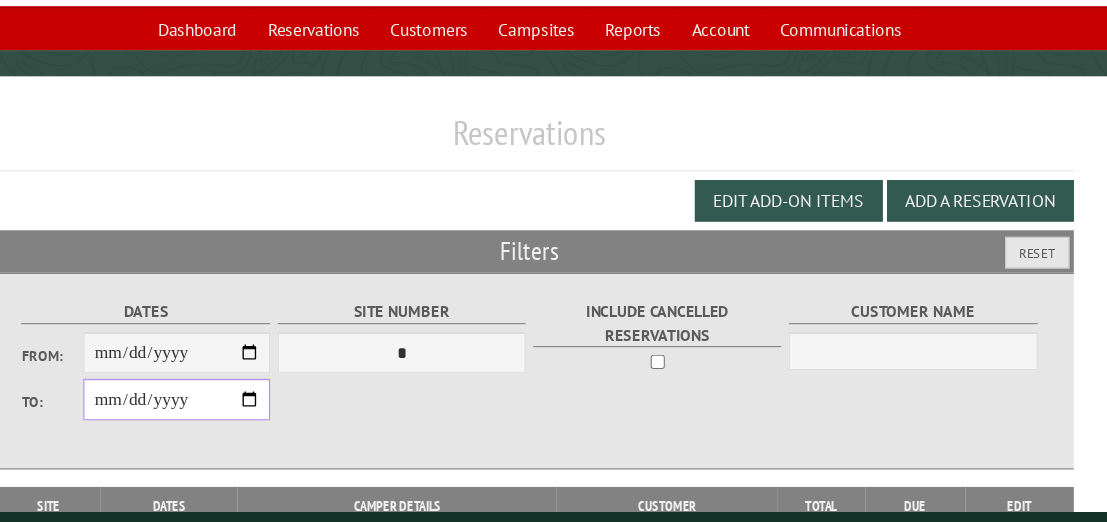 click on "**********" at bounding box center (230, 389) 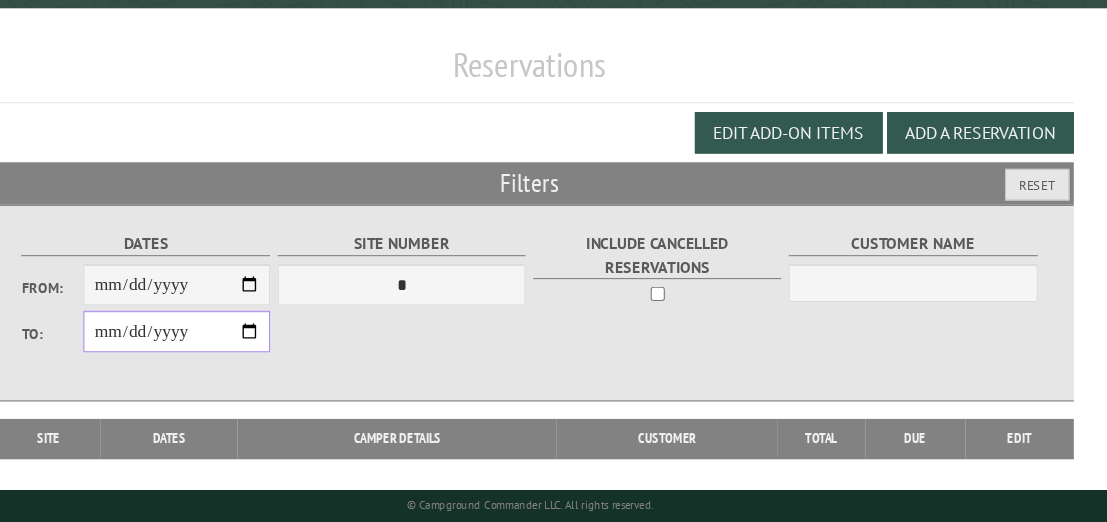 scroll, scrollTop: 194, scrollLeft: 0, axis: vertical 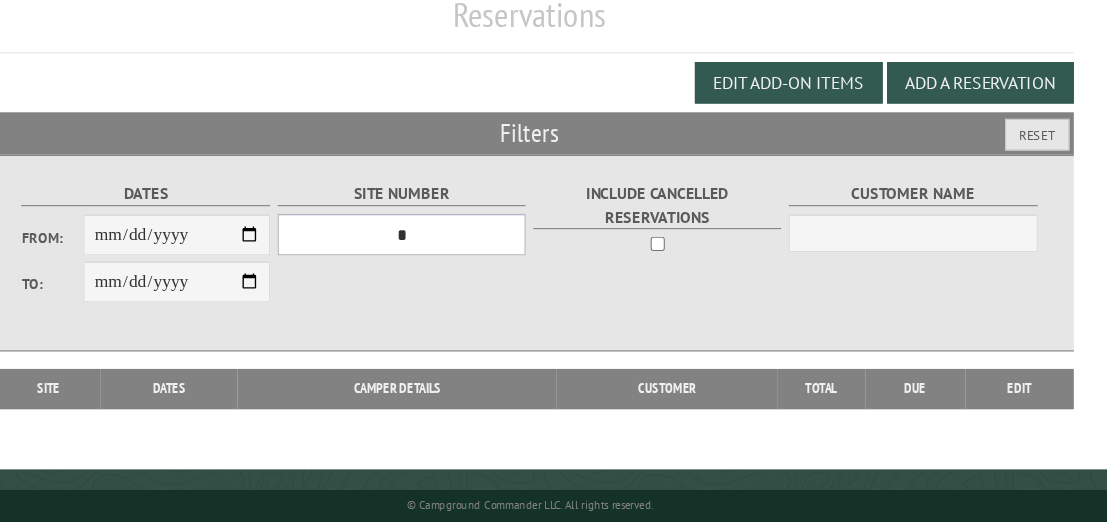 click on "**********" at bounding box center [437, 258] 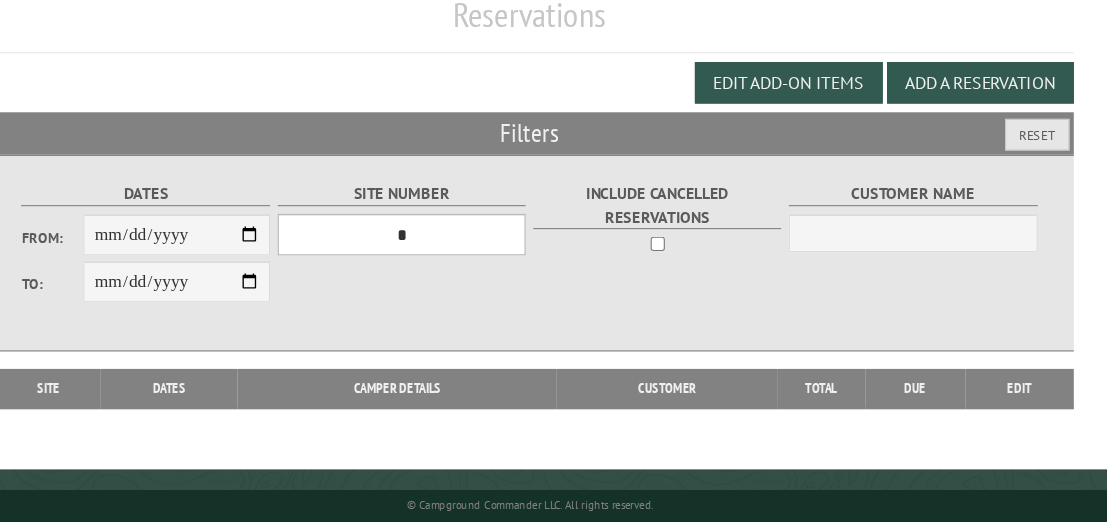 select on "**" 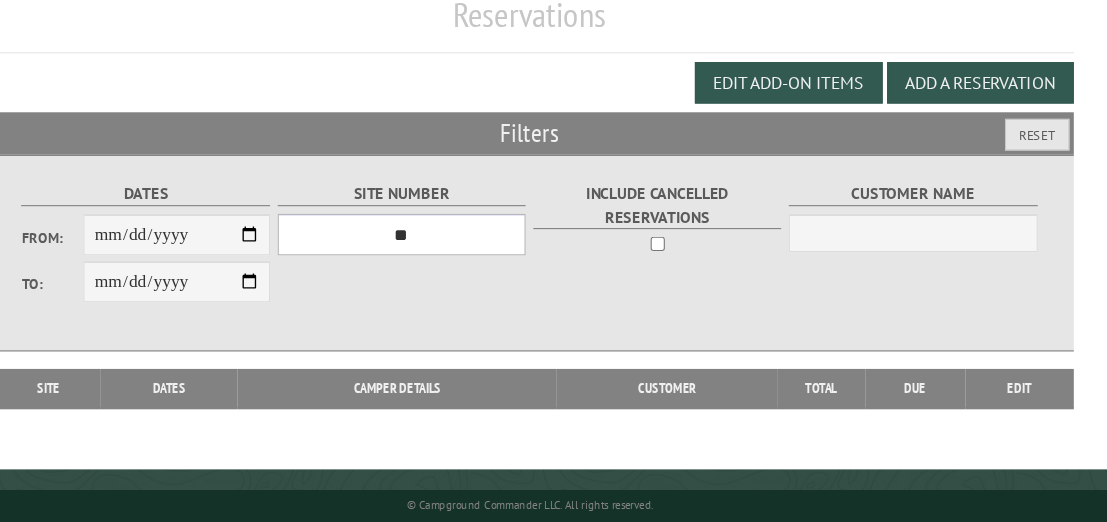 click on "**********" at bounding box center [437, 258] 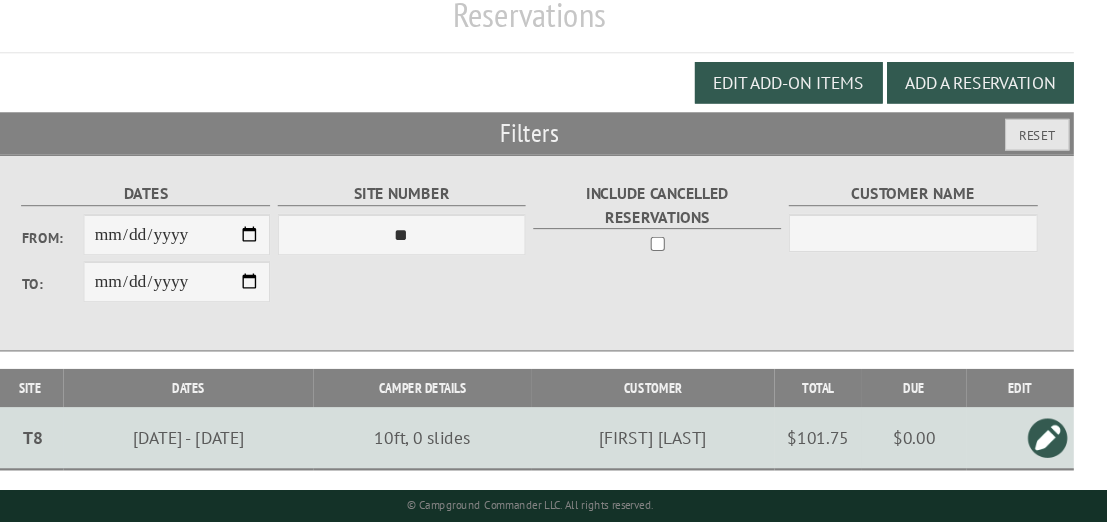 click at bounding box center [1028, 444] 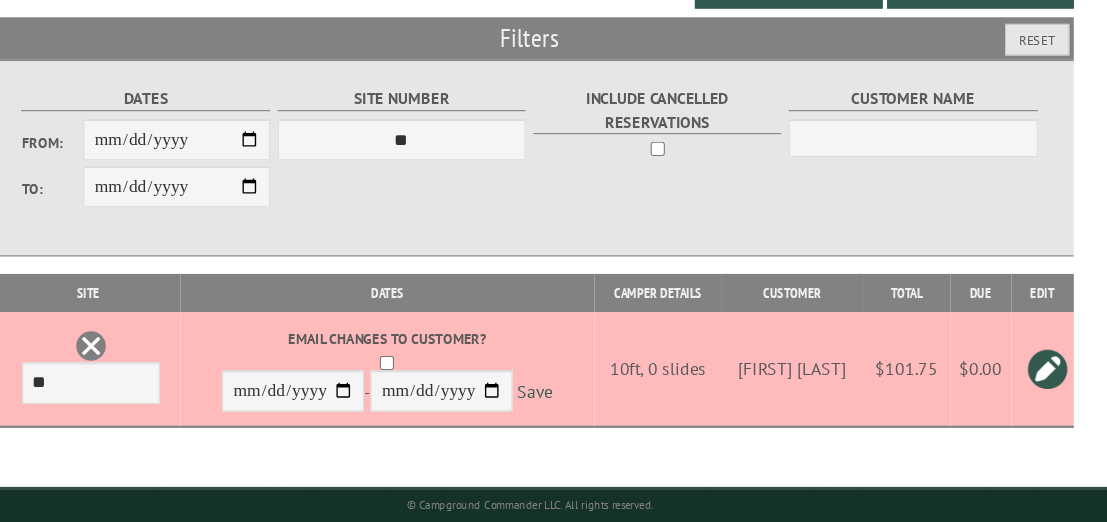 scroll, scrollTop: 300, scrollLeft: 0, axis: vertical 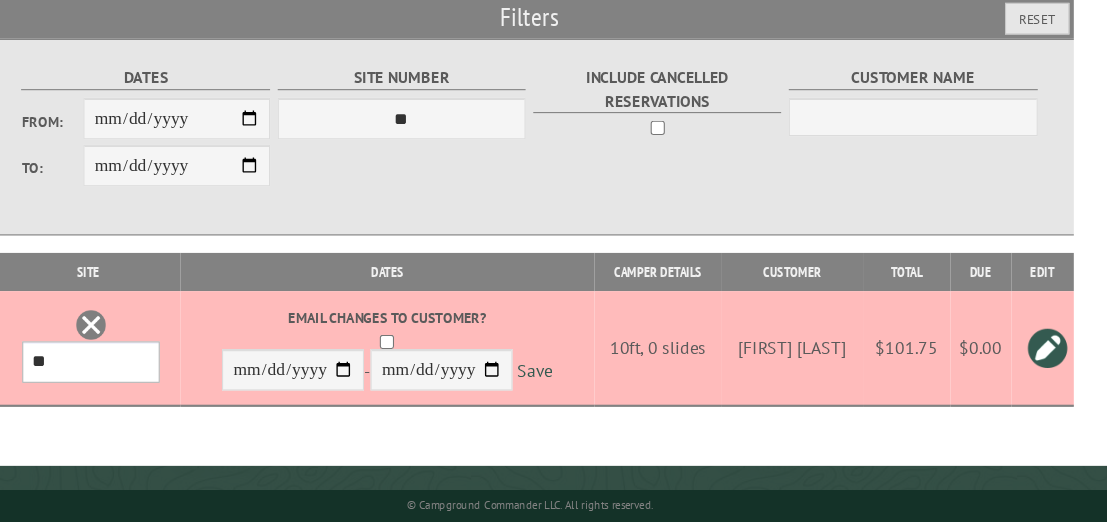 click on "**********" at bounding box center (152, 375) 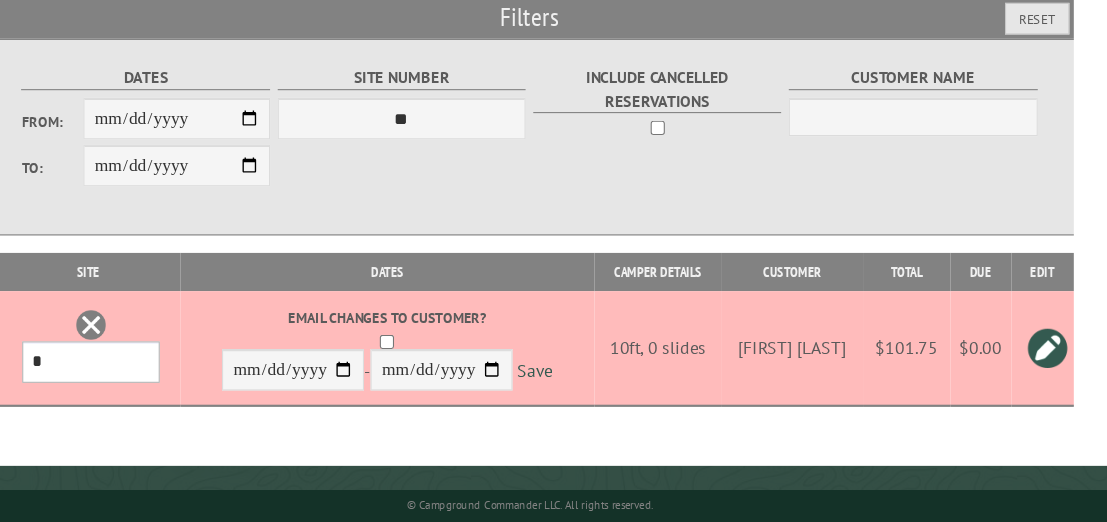 click on "**********" at bounding box center [152, 375] 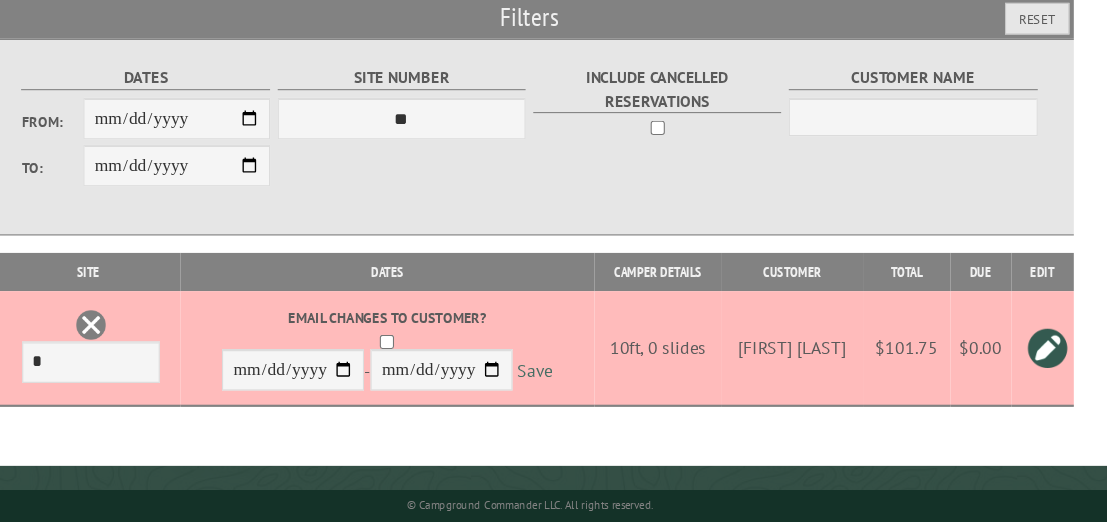 click on "Save" at bounding box center (558, 383) 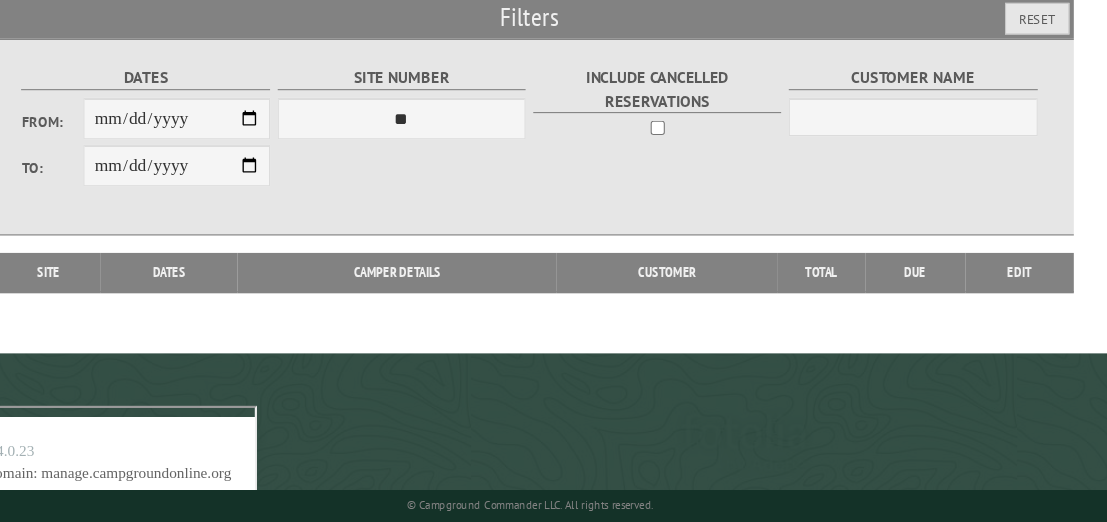 scroll, scrollTop: 194, scrollLeft: 0, axis: vertical 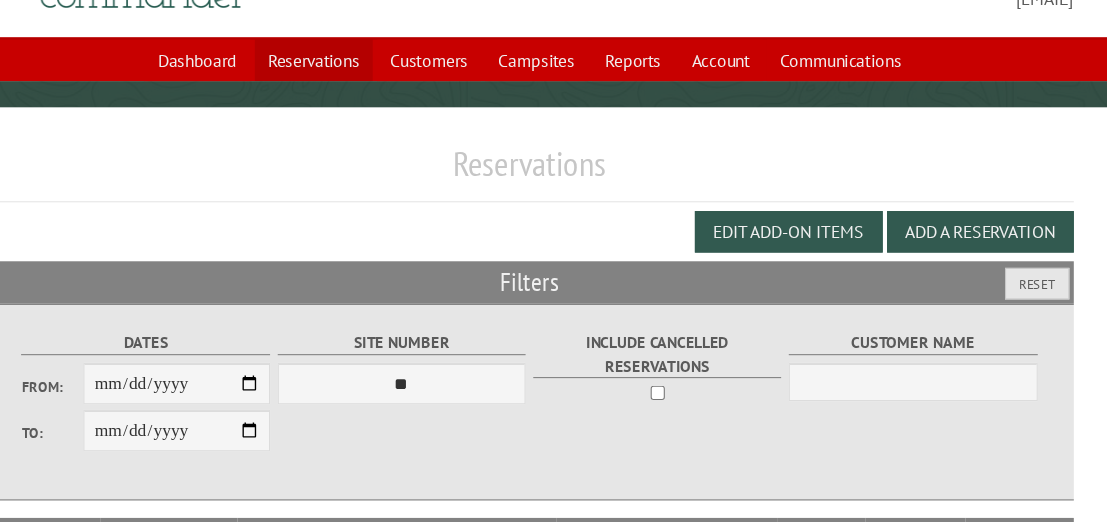 click on "Reservations" at bounding box center (356, 55) 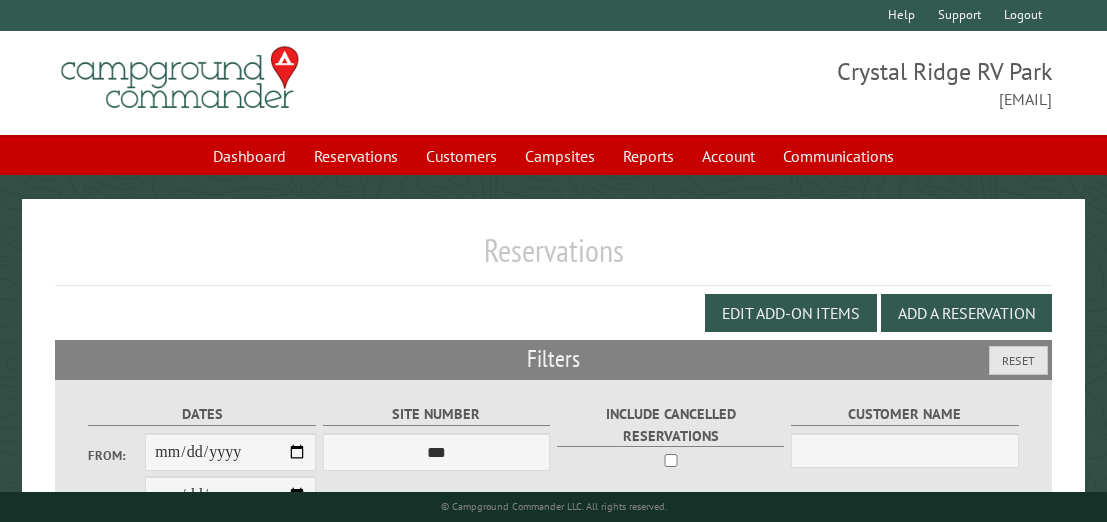 scroll, scrollTop: 0, scrollLeft: 0, axis: both 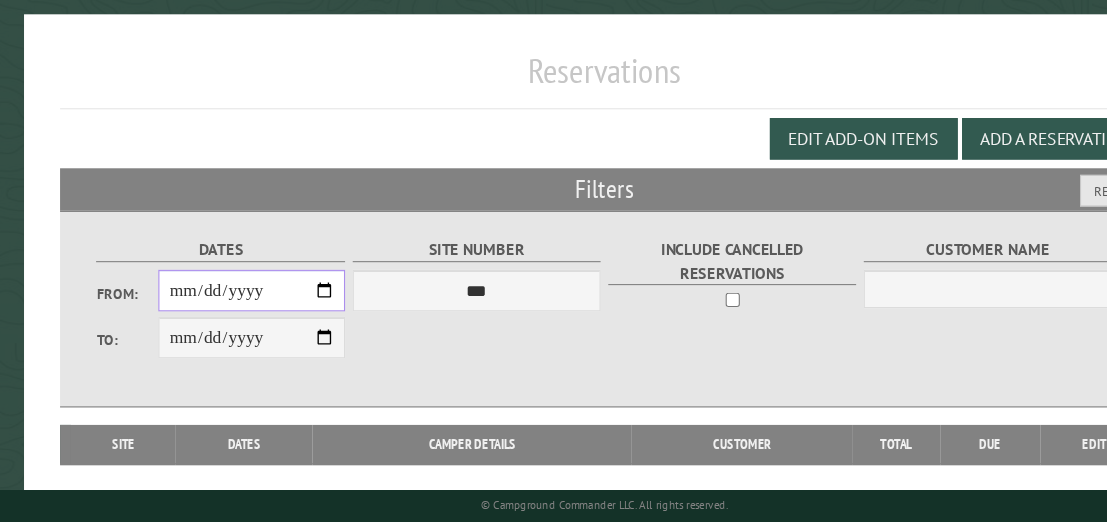 click on "From:" at bounding box center [230, 310] 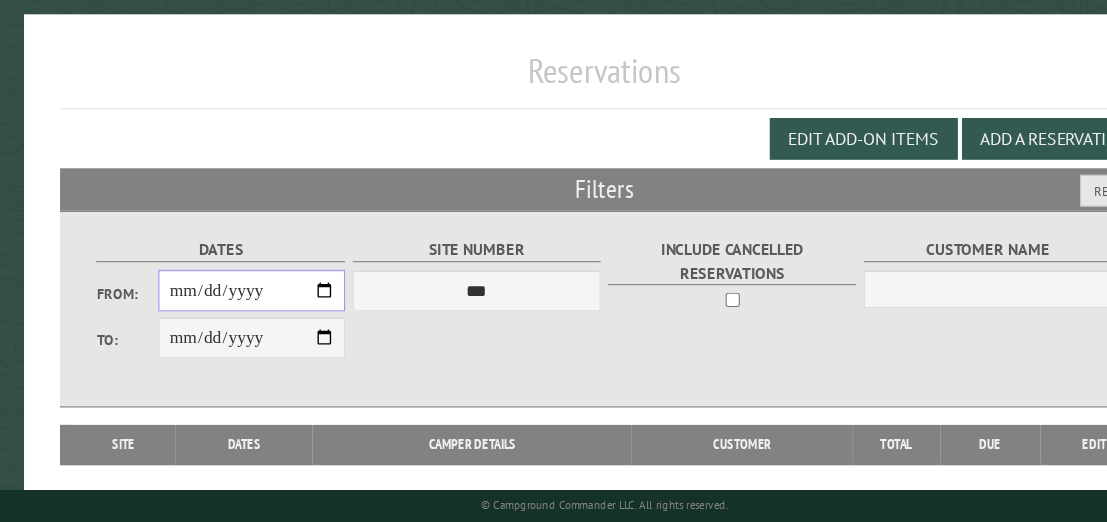 type on "**********" 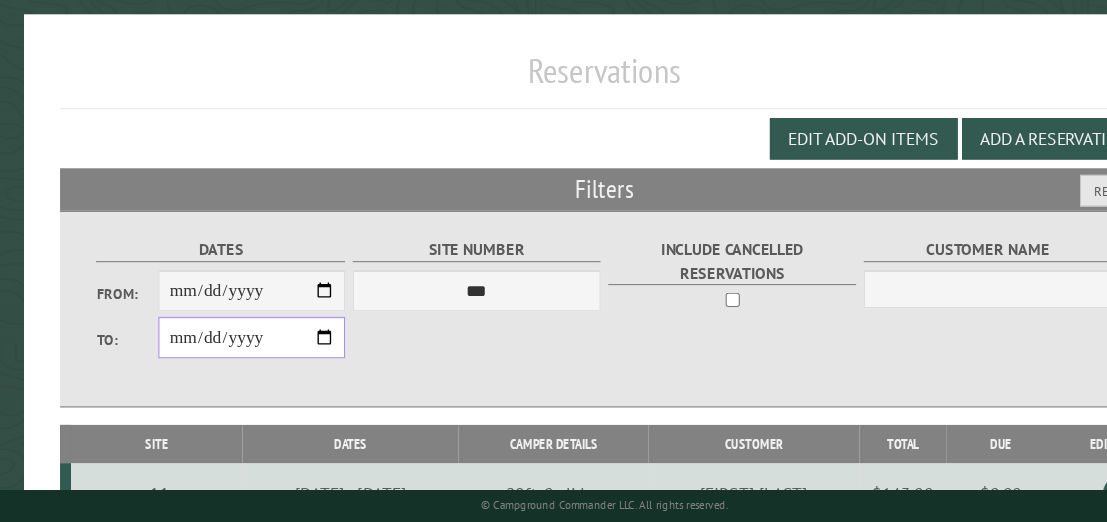 click on "**********" at bounding box center (230, 353) 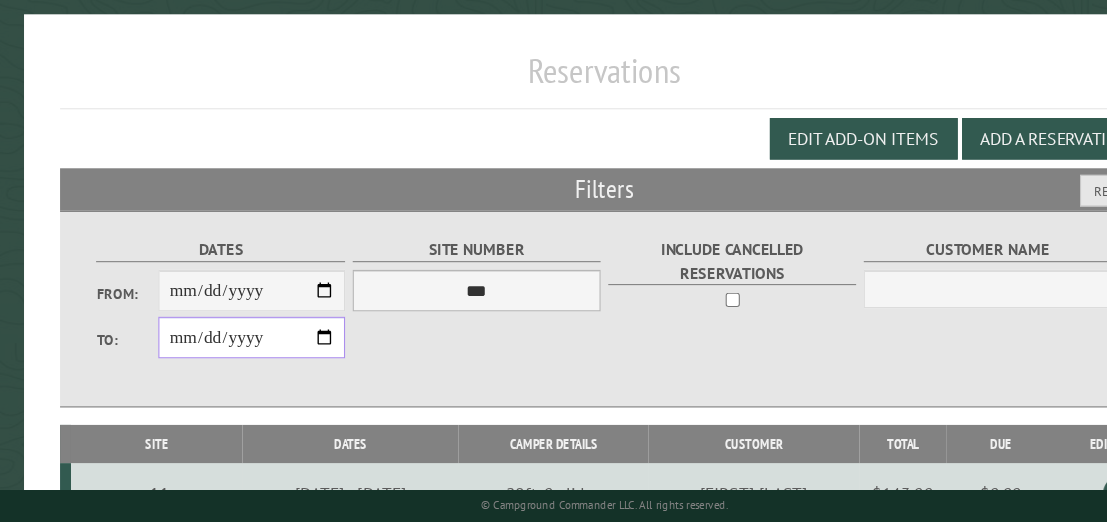 type on "**********" 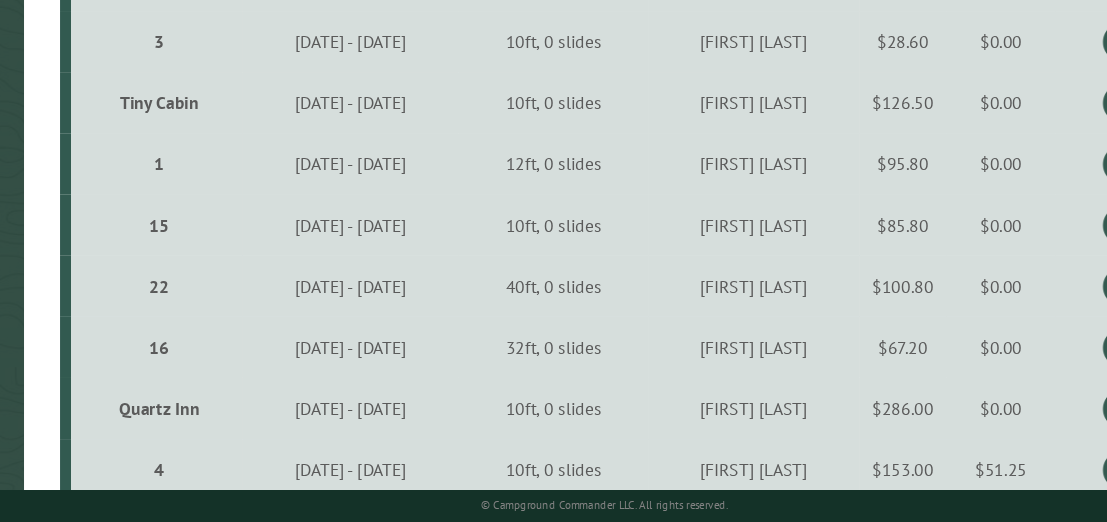 scroll, scrollTop: 1665, scrollLeft: 0, axis: vertical 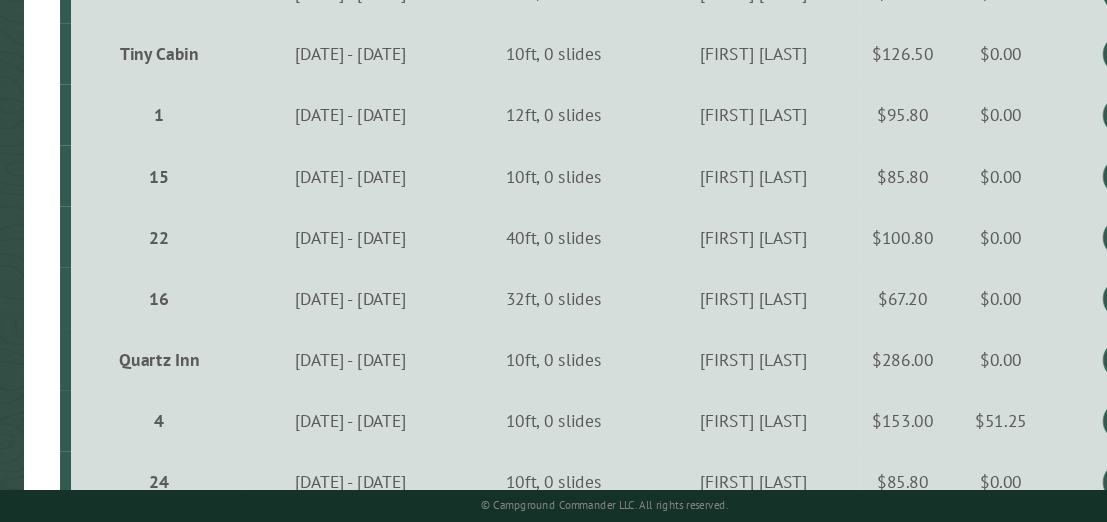 click on "$51.25" at bounding box center (917, 429) 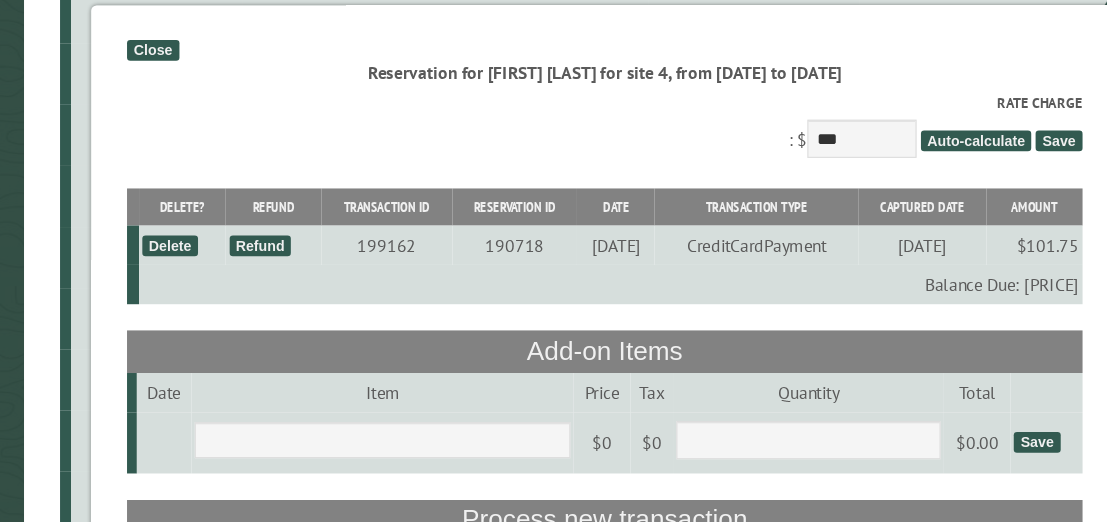 scroll, scrollTop: 738, scrollLeft: 0, axis: vertical 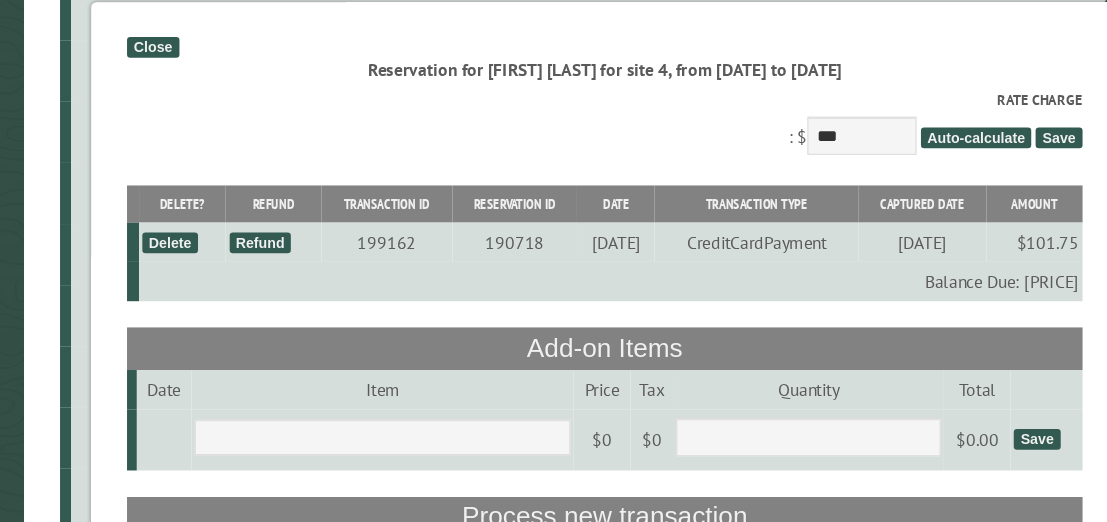 click on "Close" at bounding box center (139, 46) 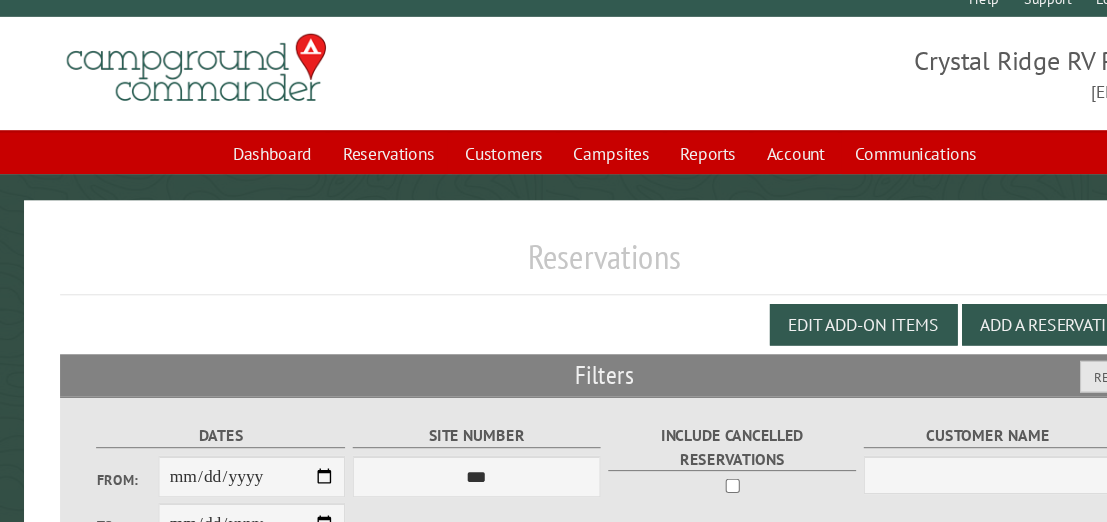 scroll, scrollTop: 0, scrollLeft: 0, axis: both 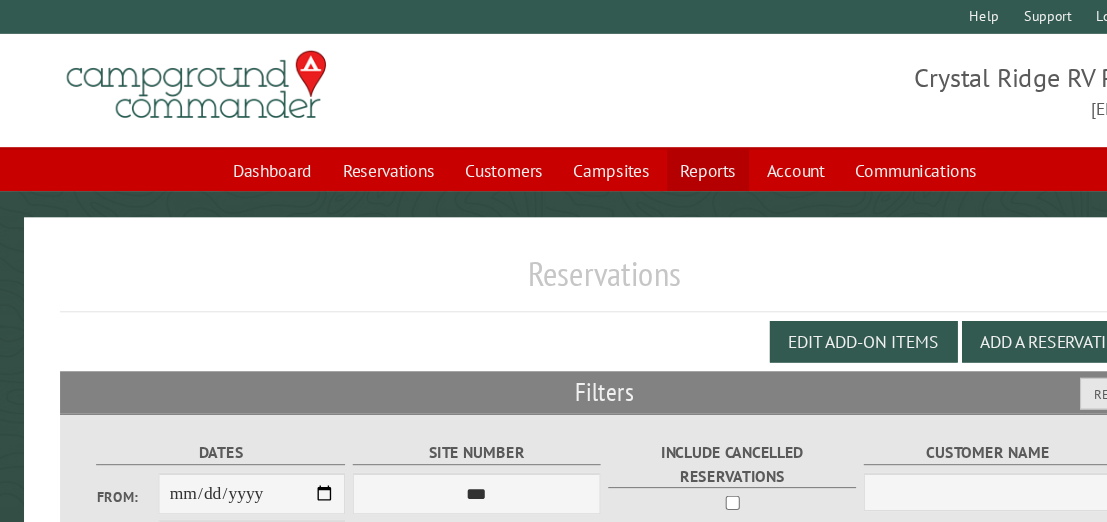 click on "Reports" at bounding box center (648, 156) 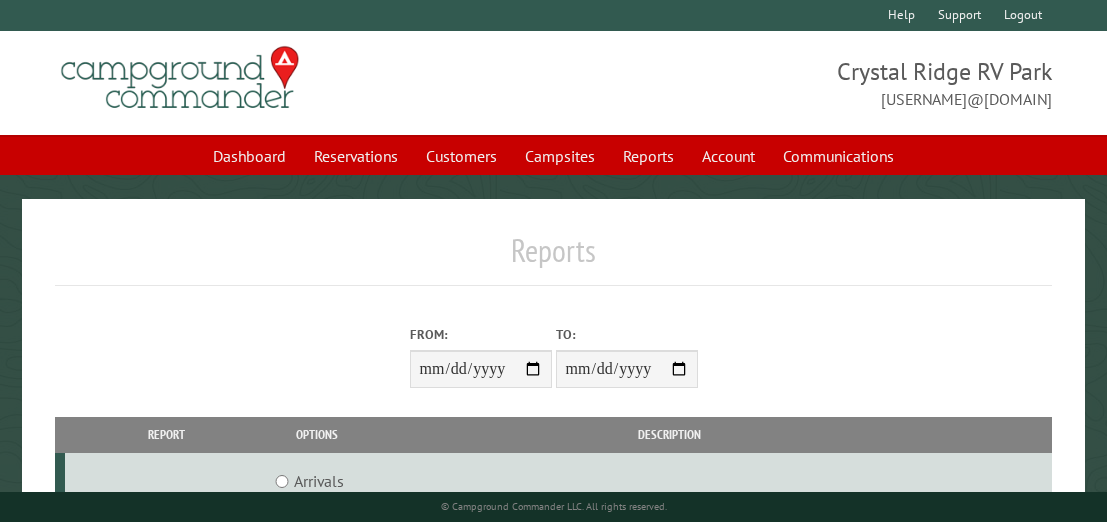 scroll, scrollTop: 0, scrollLeft: 0, axis: both 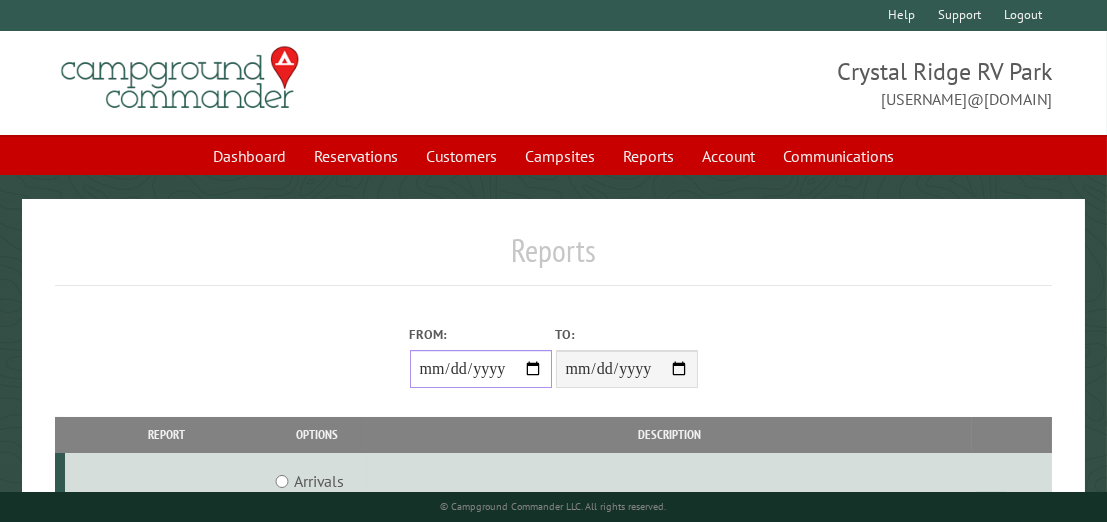 click on "From:" at bounding box center [481, 369] 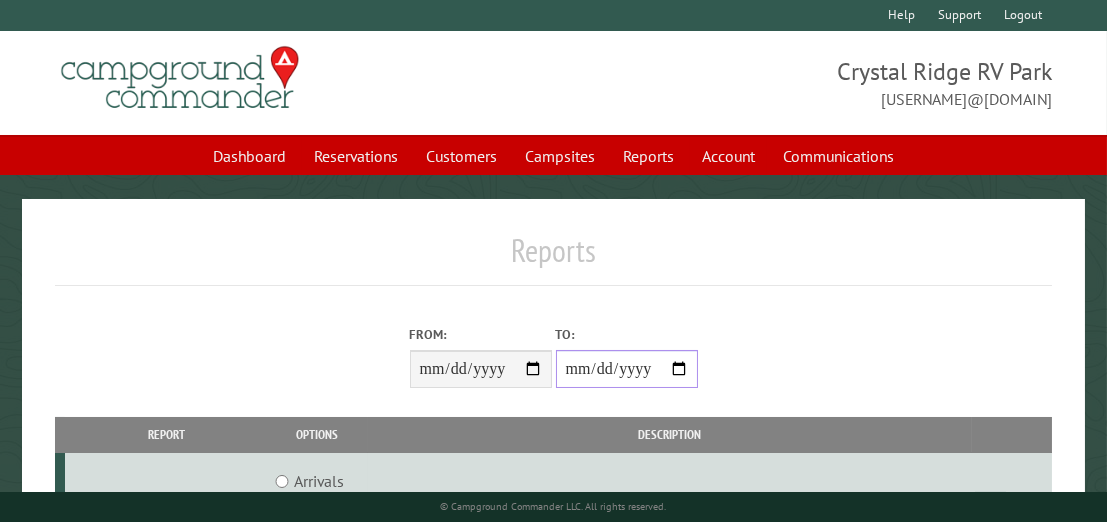 click on "**********" at bounding box center (627, 369) 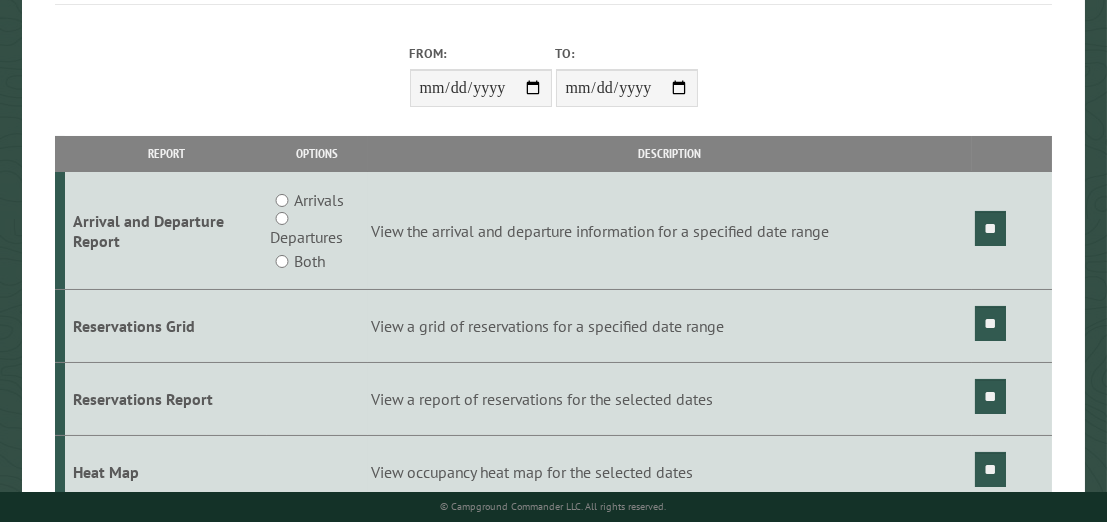 scroll, scrollTop: 282, scrollLeft: 0, axis: vertical 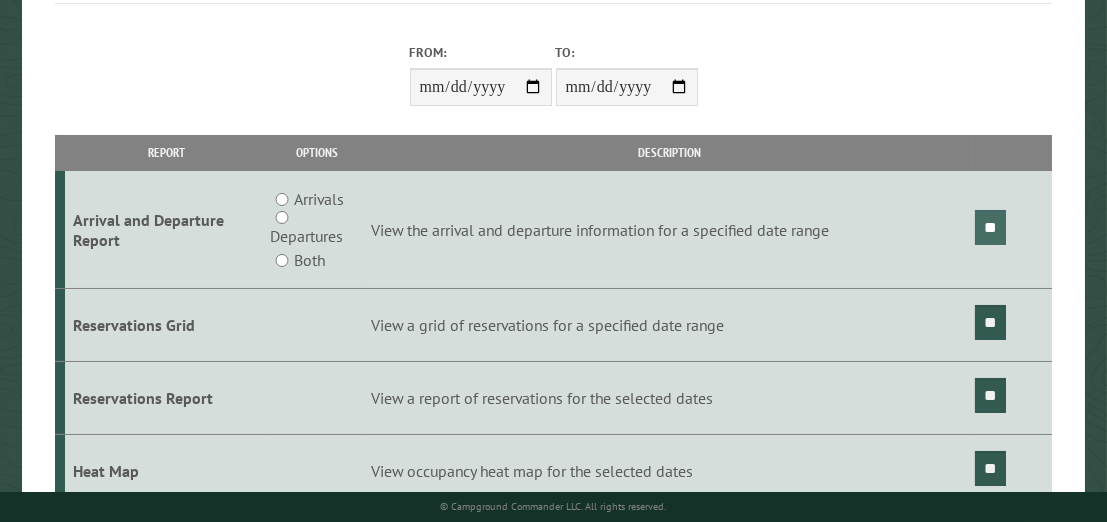click on "**" at bounding box center (990, 227) 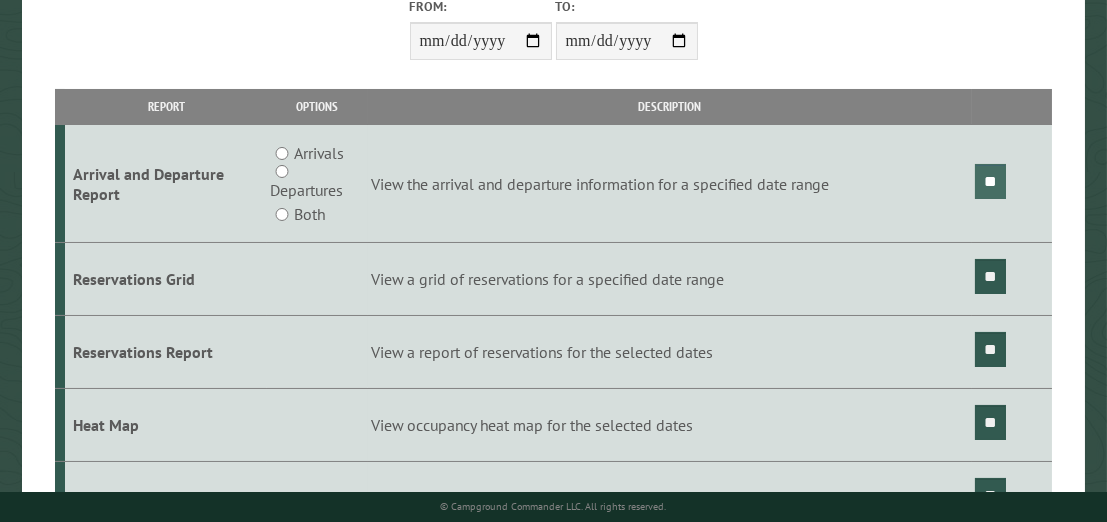 scroll, scrollTop: 0, scrollLeft: 0, axis: both 